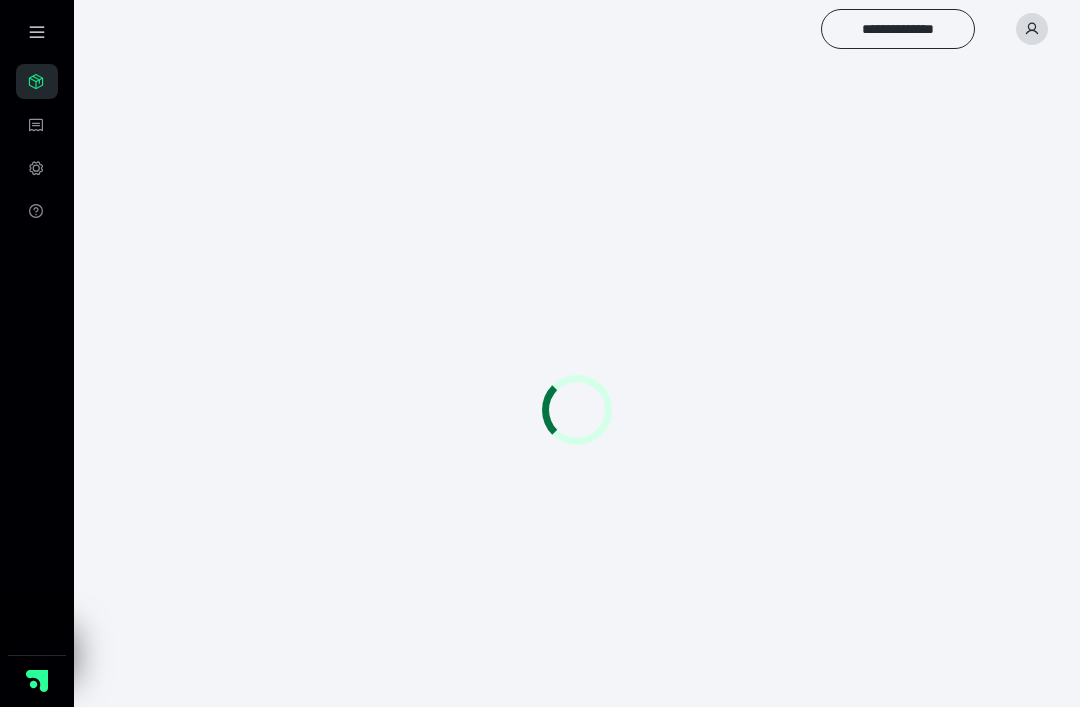scroll, scrollTop: 0, scrollLeft: 0, axis: both 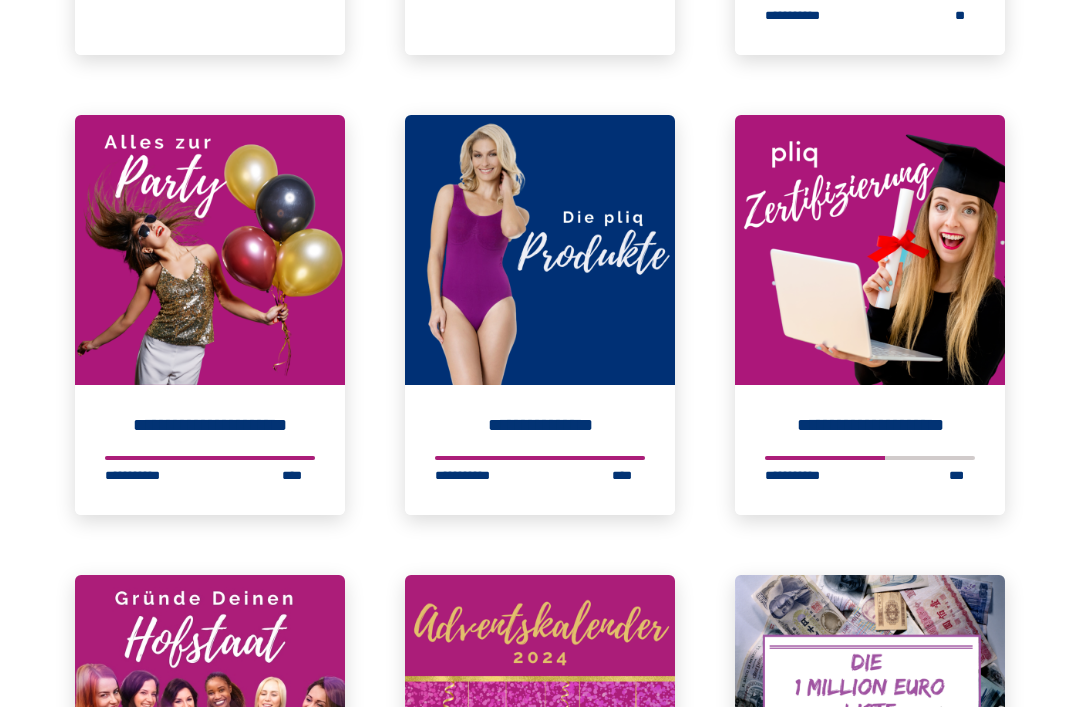 click at bounding box center (870, 250) 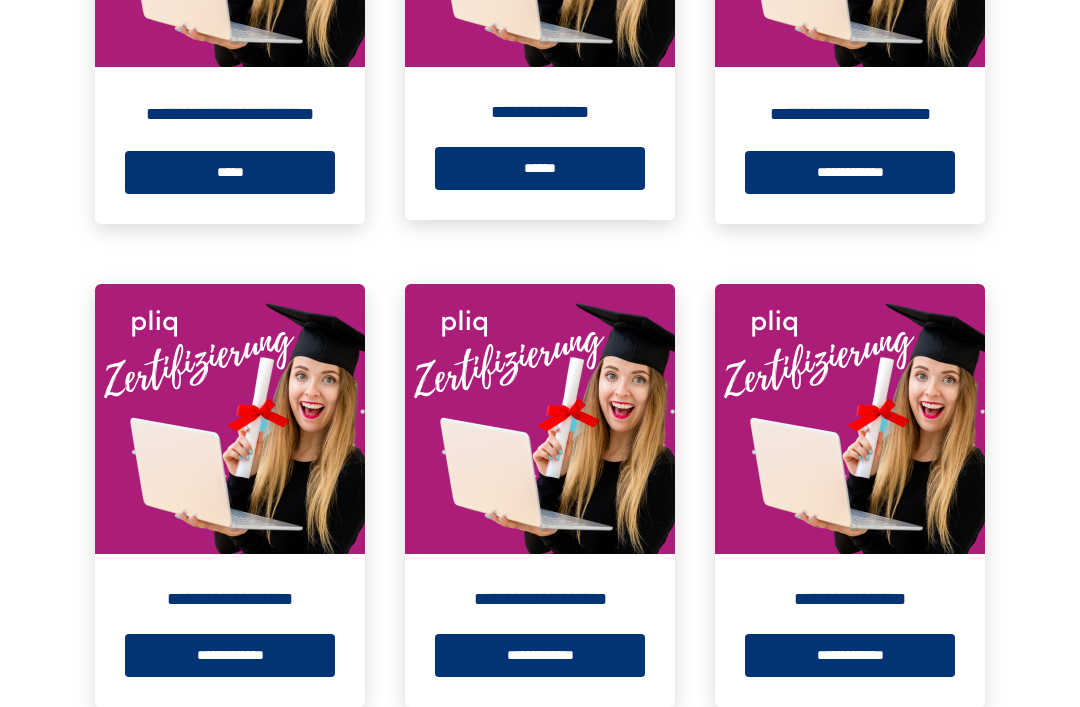 scroll, scrollTop: 786, scrollLeft: 0, axis: vertical 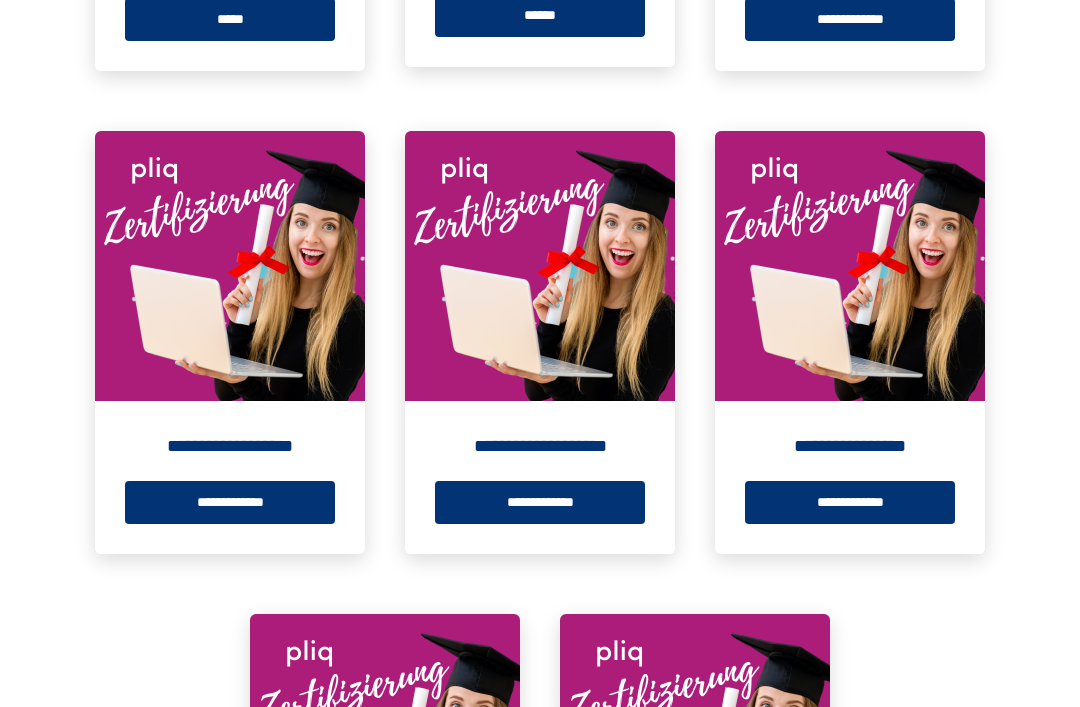 click on "**********" at bounding box center [230, 502] 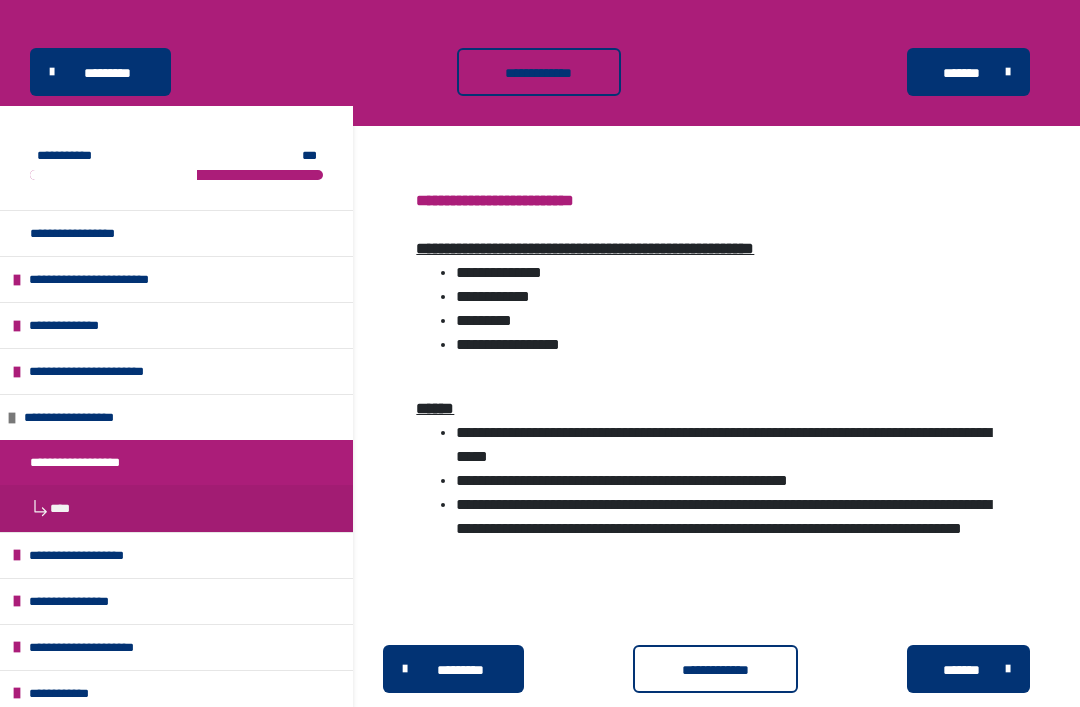 scroll, scrollTop: 166, scrollLeft: 0, axis: vertical 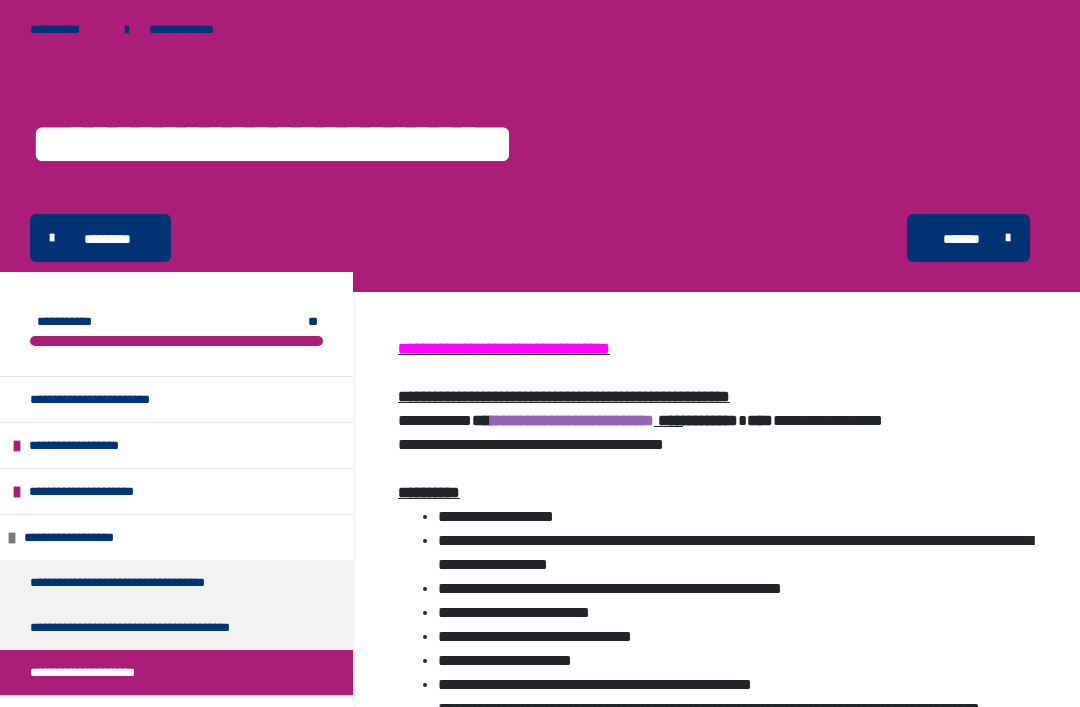 click on "**********" at bounding box center (67, 29) 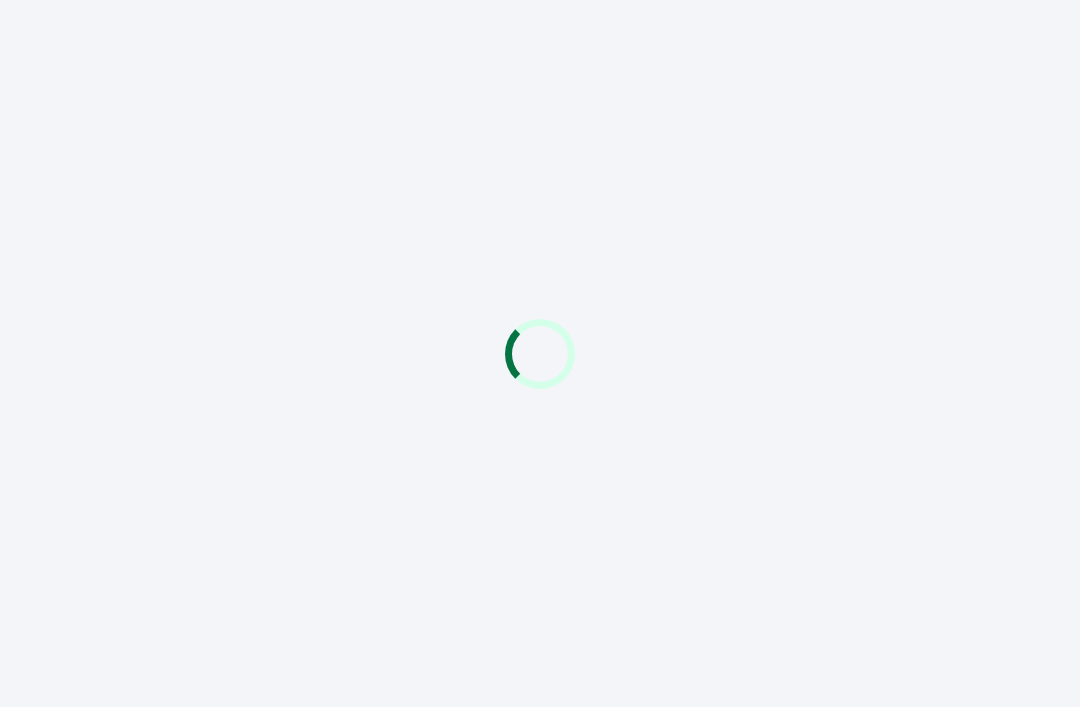 scroll, scrollTop: 0, scrollLeft: 0, axis: both 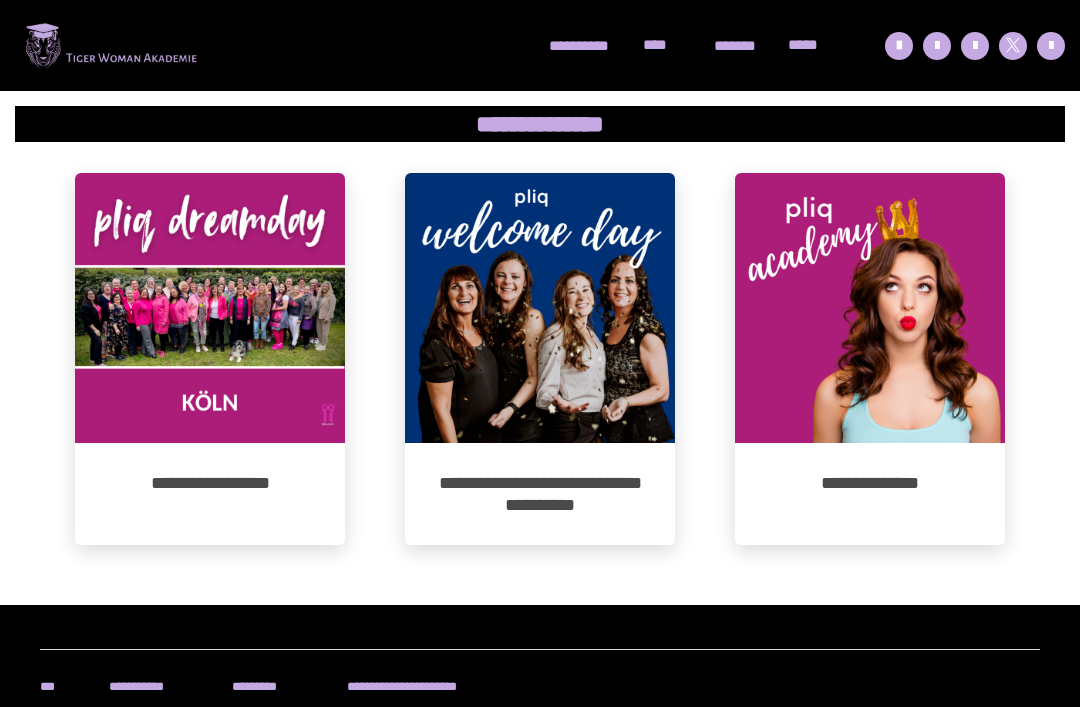 click on "**********" at bounding box center (870, 494) 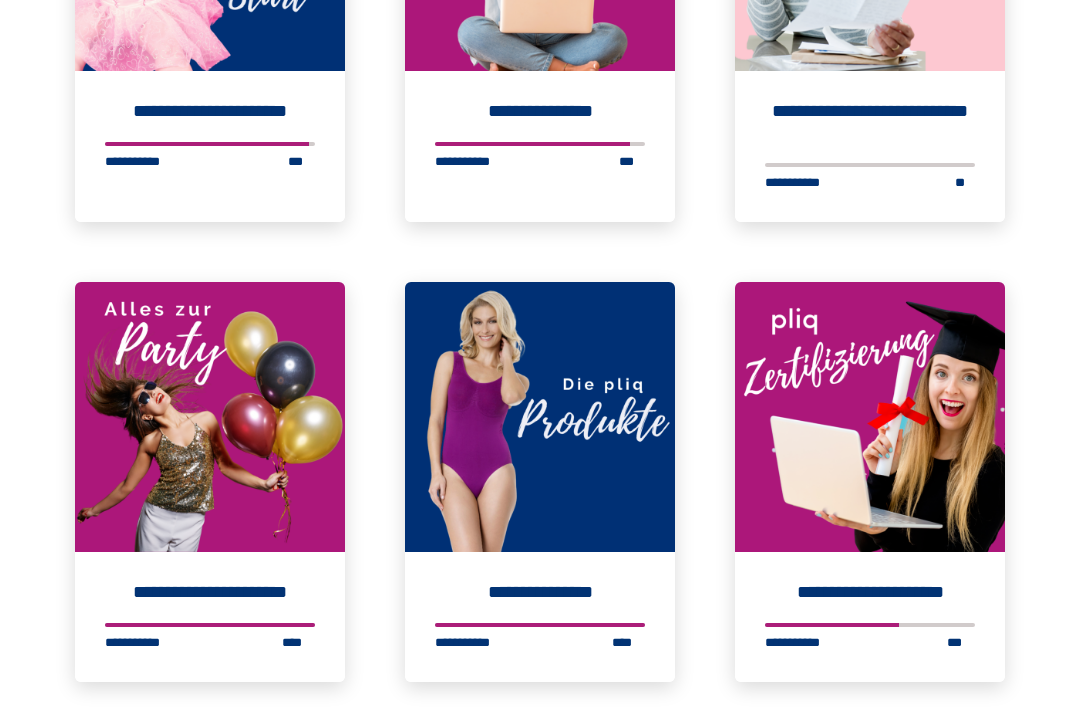 scroll, scrollTop: 4431, scrollLeft: 0, axis: vertical 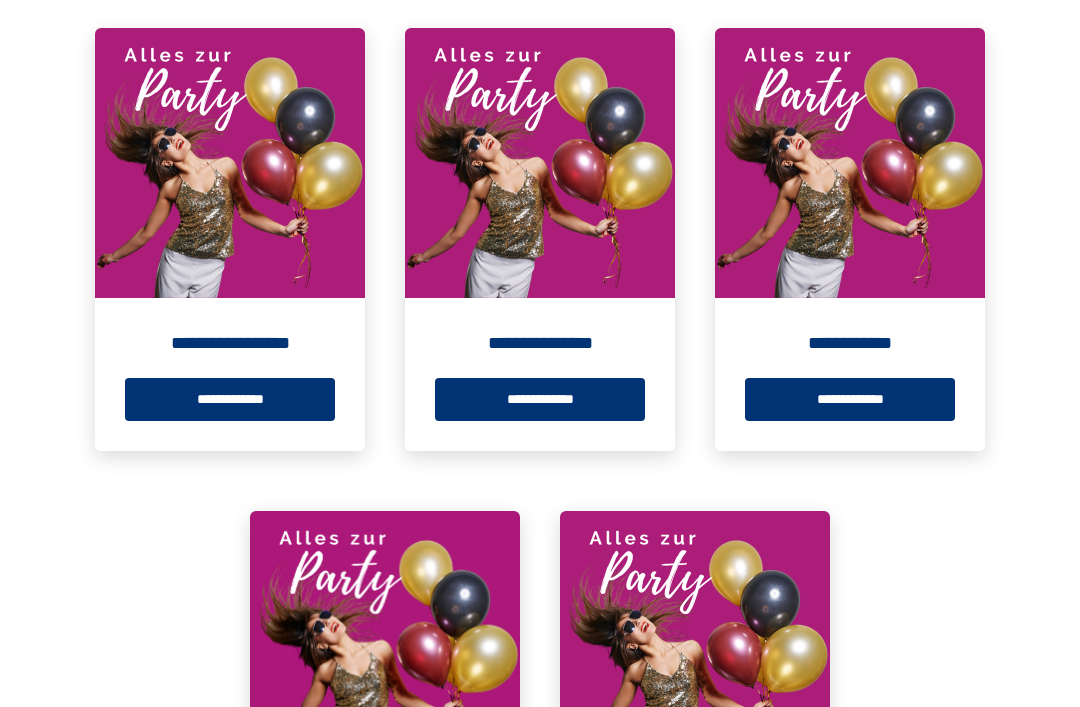click on "**********" at bounding box center [230, 399] 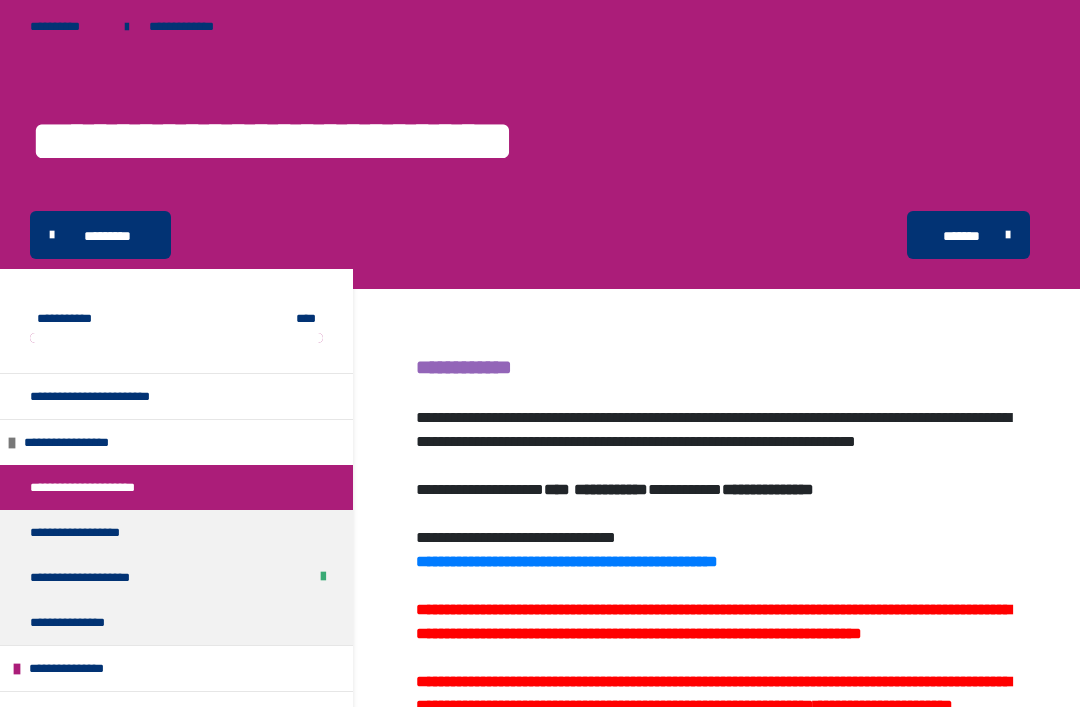 scroll, scrollTop: 0, scrollLeft: 0, axis: both 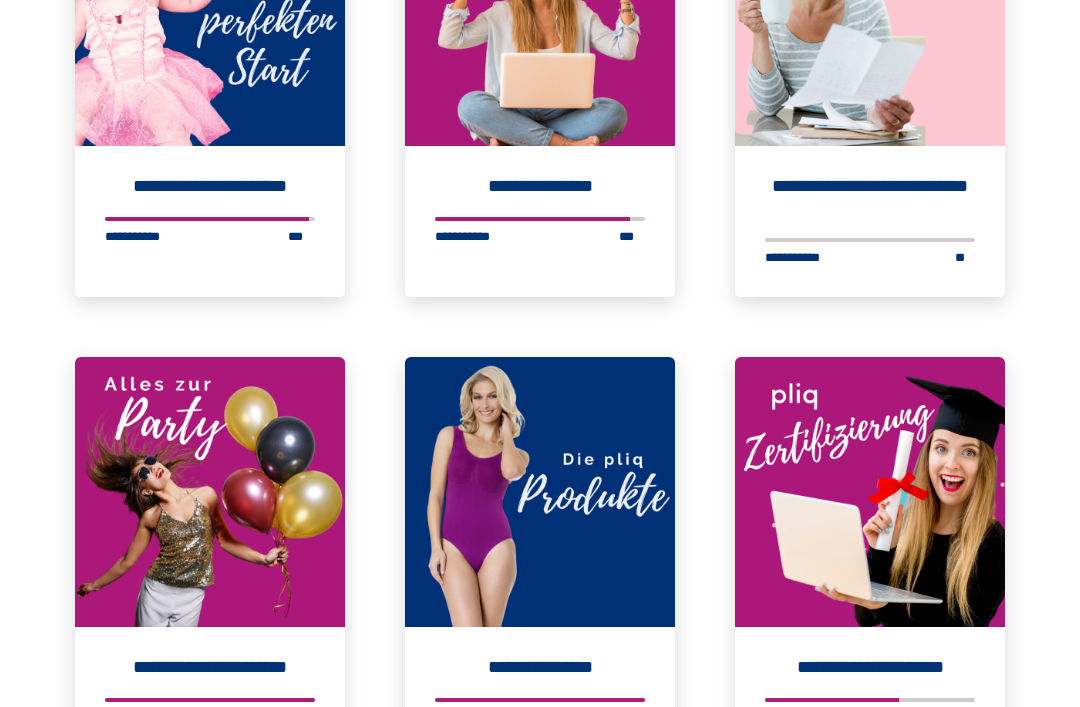 click on "**********" at bounding box center (210, 262) 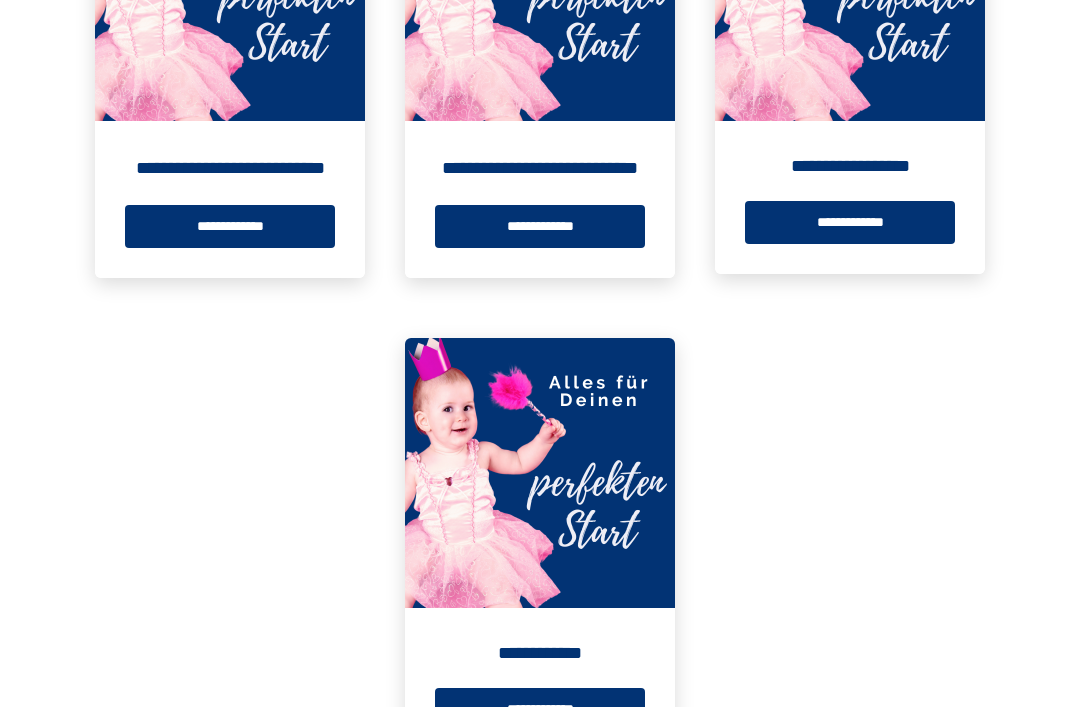 scroll, scrollTop: 1065, scrollLeft: 0, axis: vertical 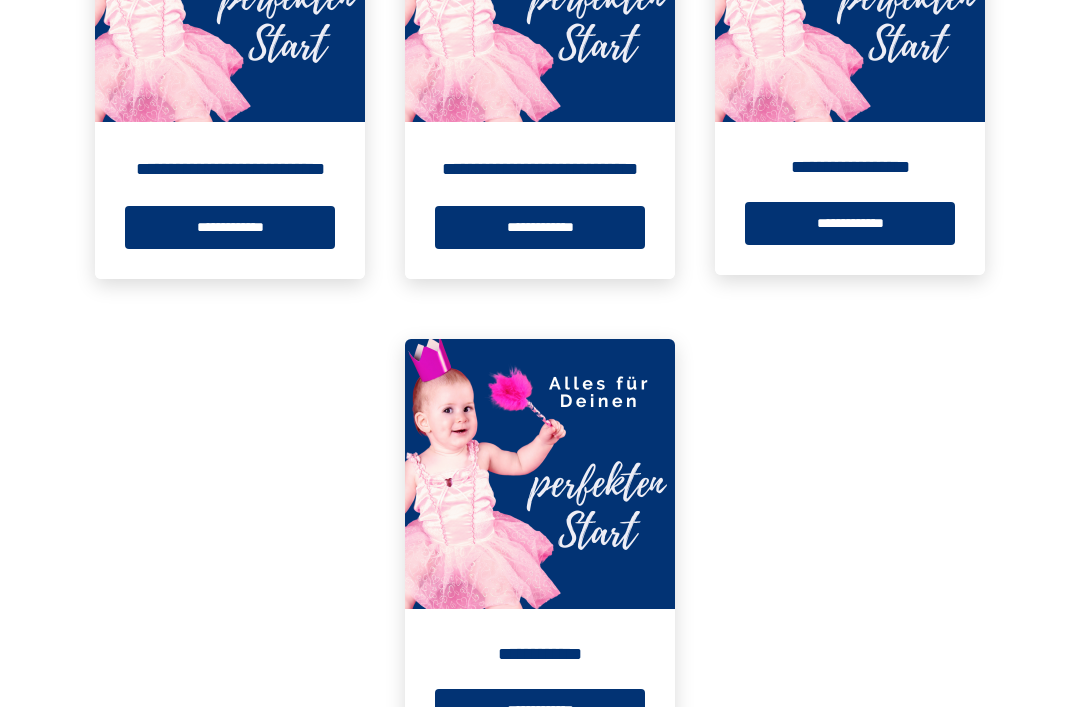 click on "**********" at bounding box center [540, 227] 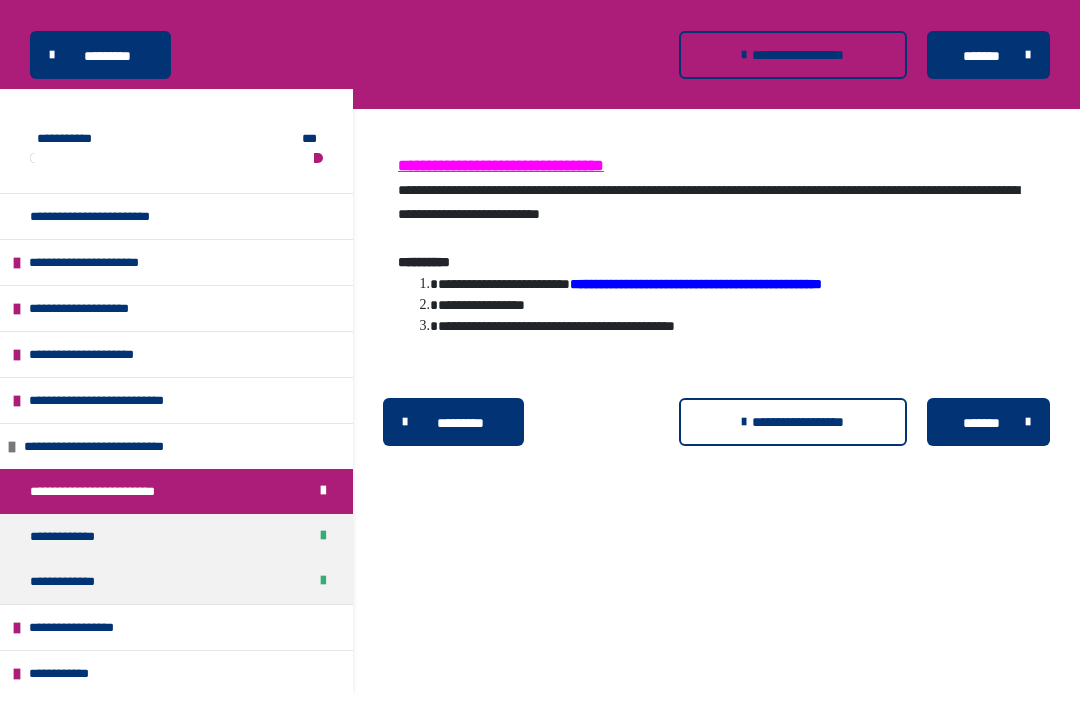 scroll, scrollTop: 0, scrollLeft: 0, axis: both 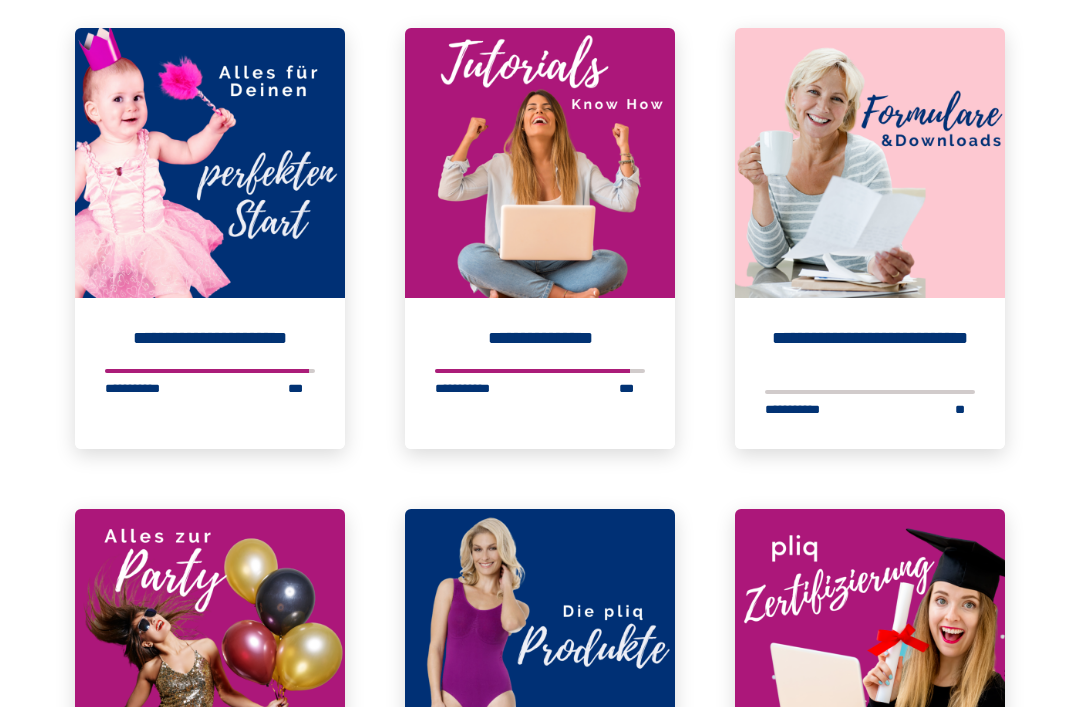 click at bounding box center [540, 163] 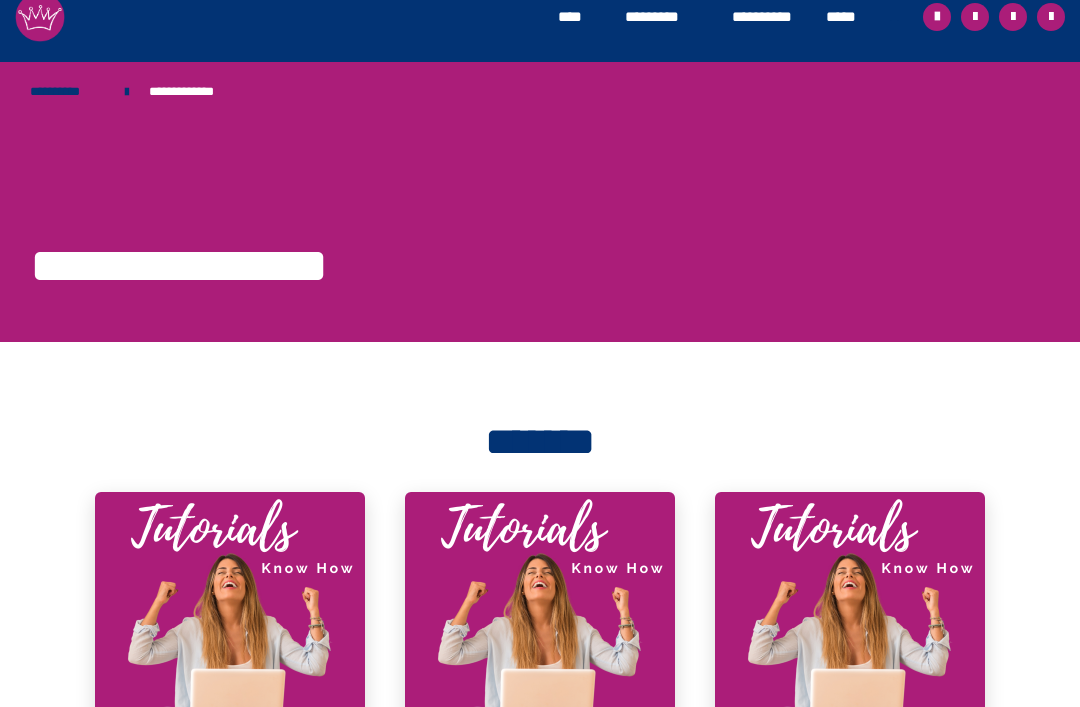 scroll, scrollTop: 0, scrollLeft: 0, axis: both 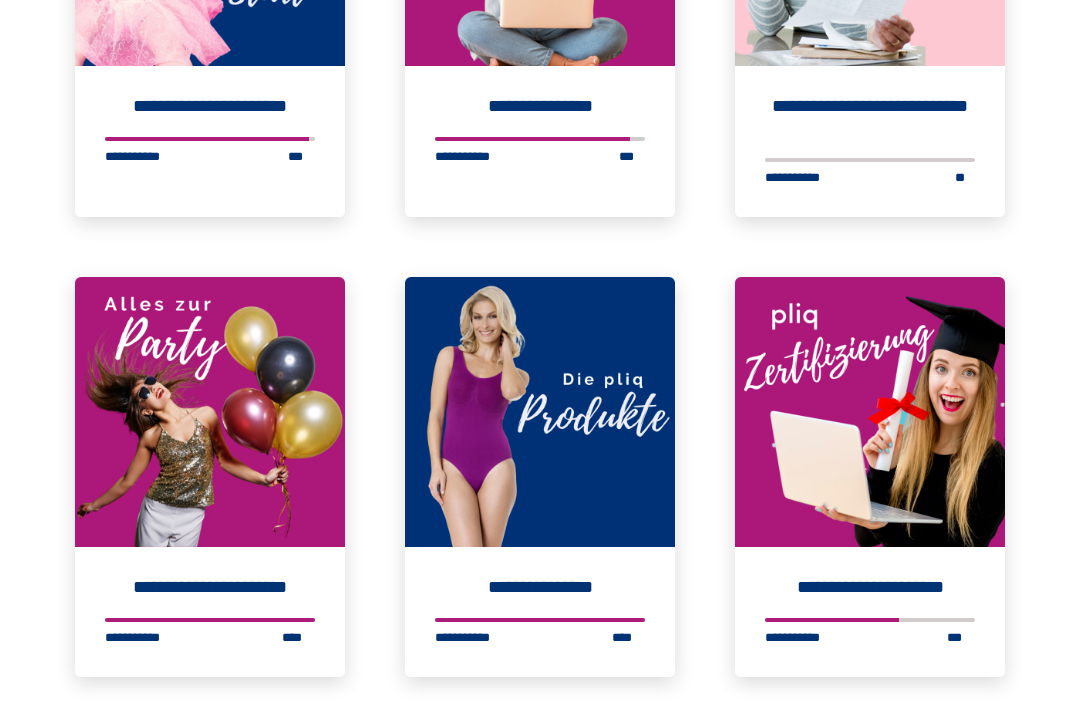 click at bounding box center [210, 413] 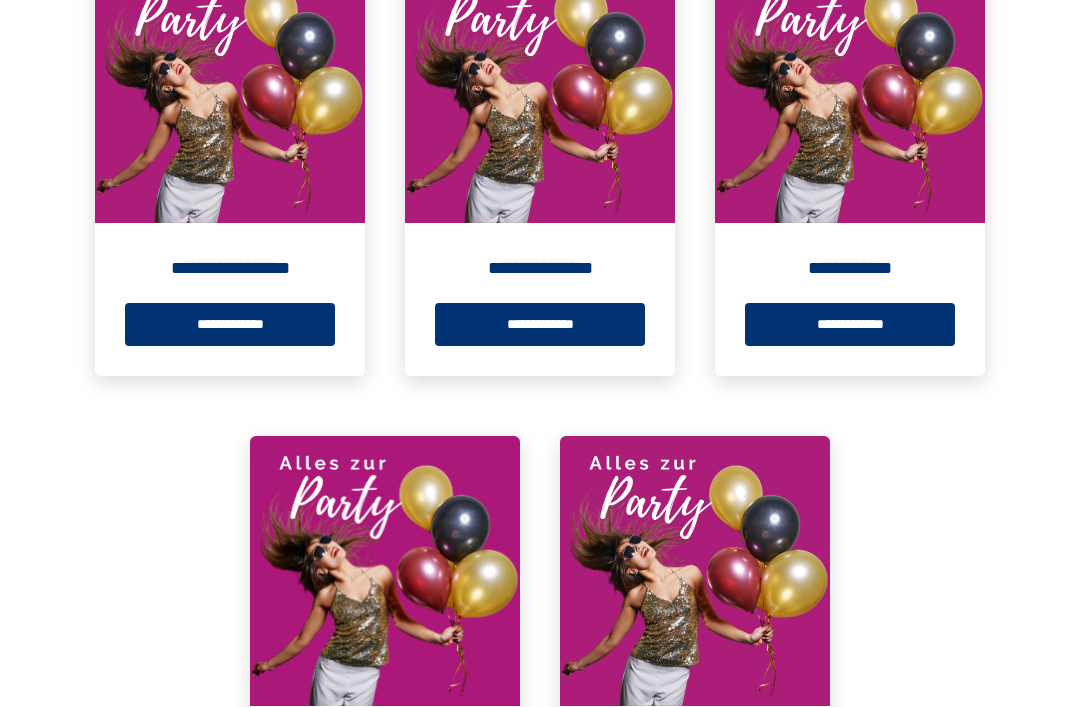 scroll, scrollTop: 477, scrollLeft: 0, axis: vertical 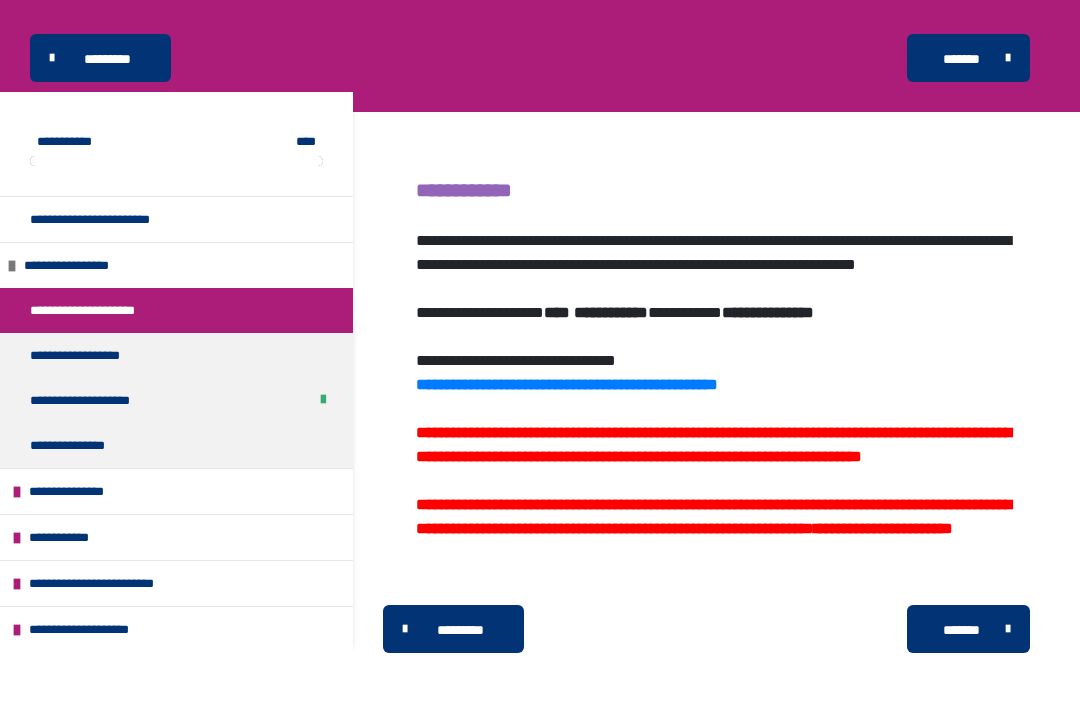 click on "**********" at bounding box center [73, 491] 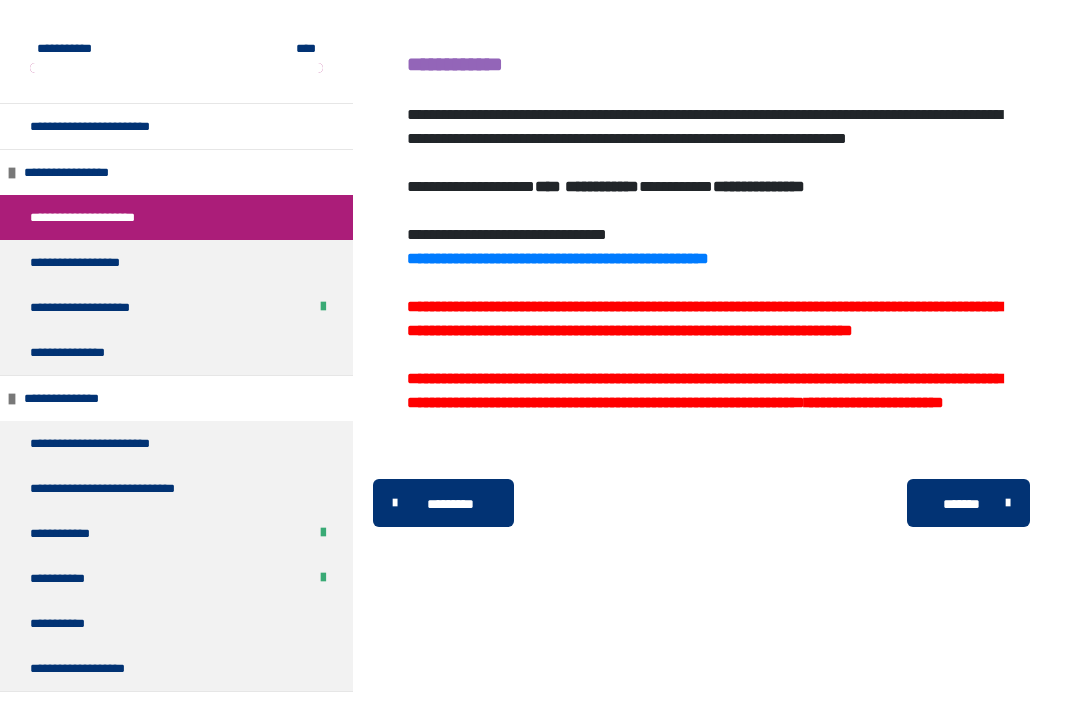 scroll, scrollTop: 312, scrollLeft: 0, axis: vertical 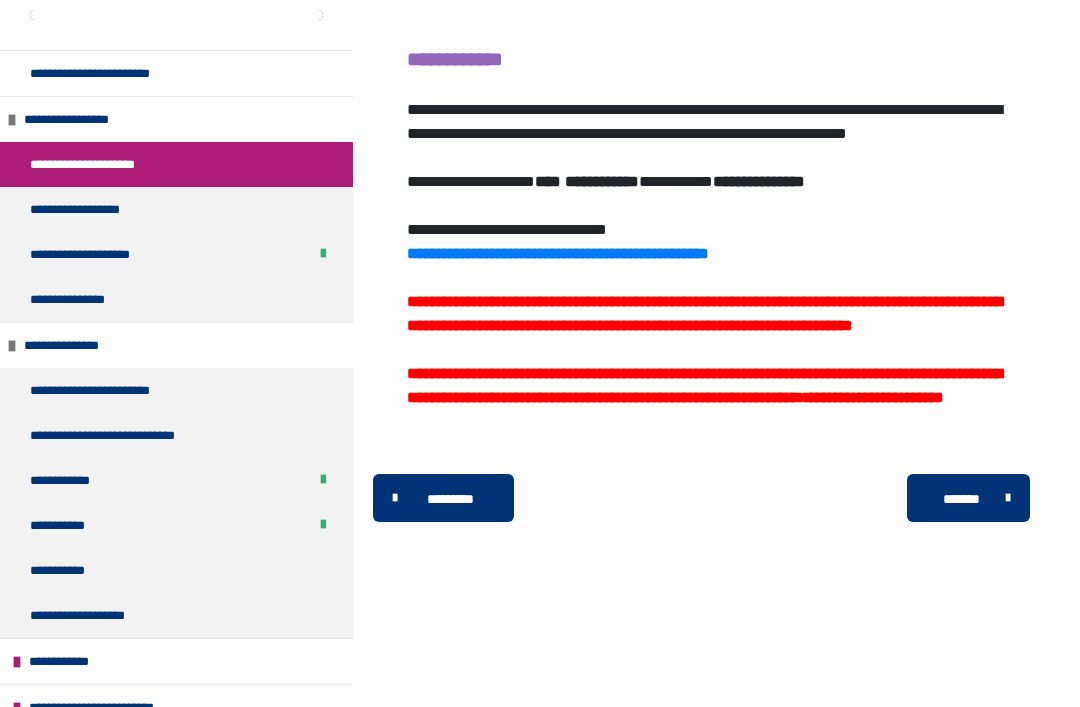 click on "**********" at bounding box center (68, 661) 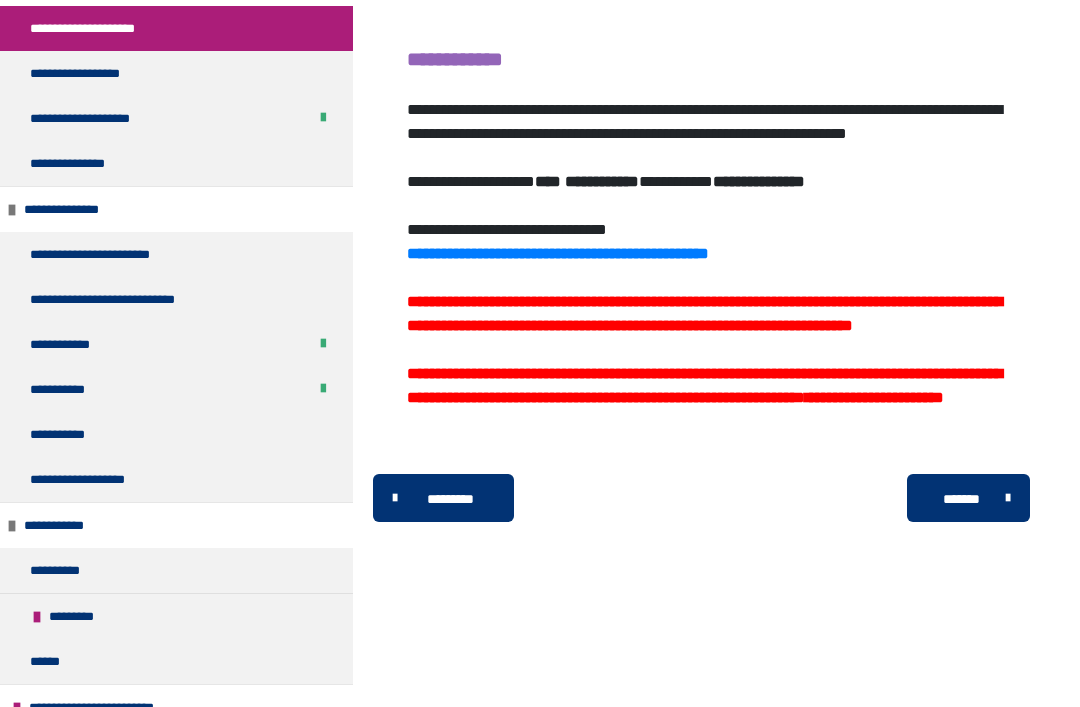 scroll, scrollTop: 190, scrollLeft: 0, axis: vertical 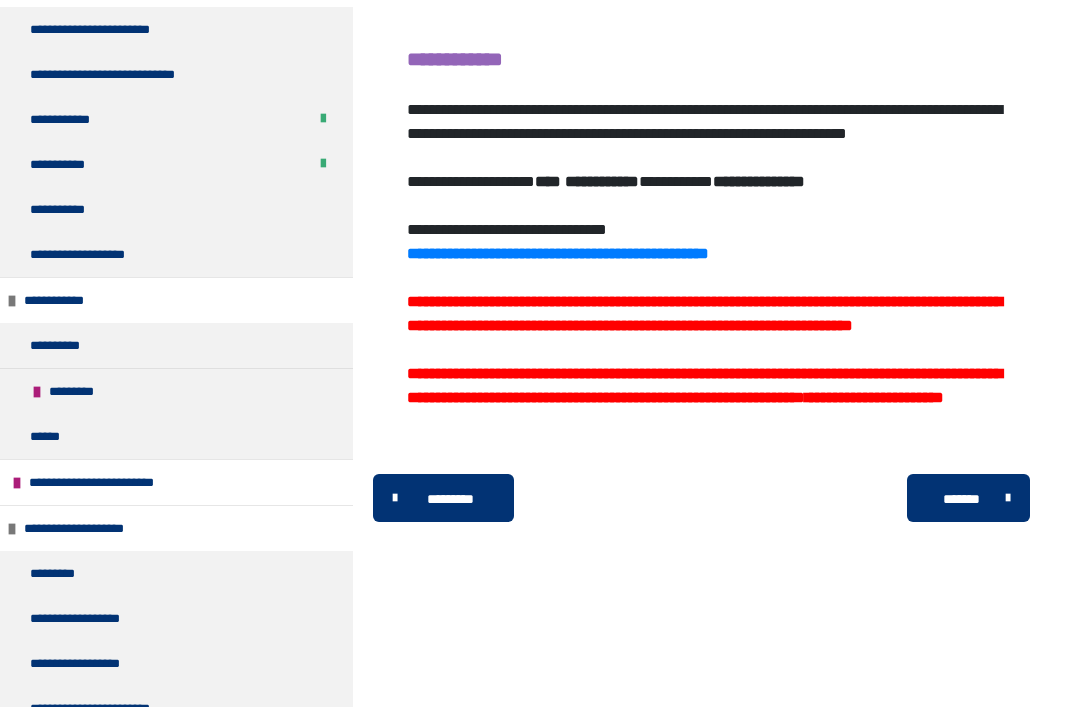 click on "**********" at bounding box center [103, 753] 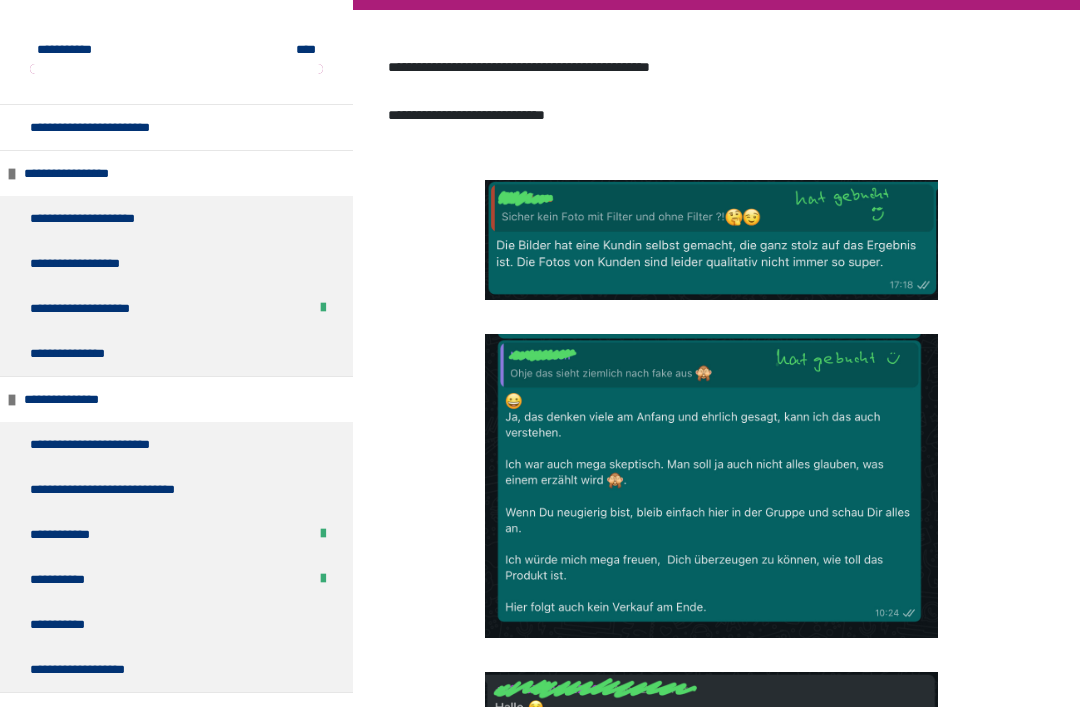 scroll, scrollTop: 0, scrollLeft: 0, axis: both 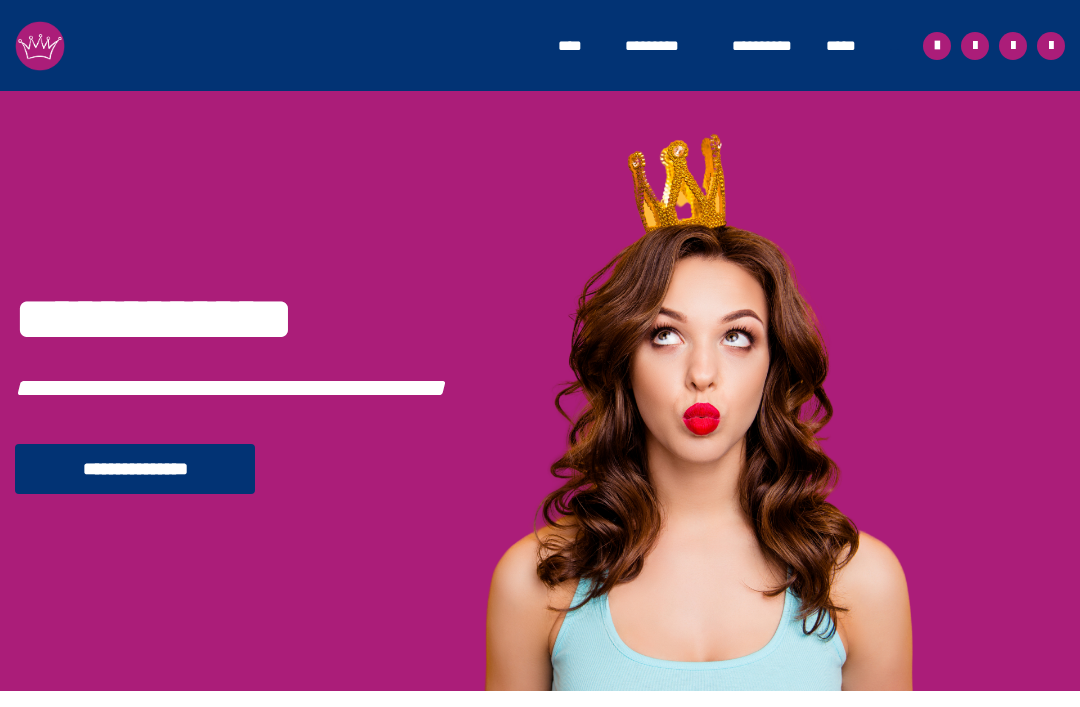 click on "*****" at bounding box center [843, 46] 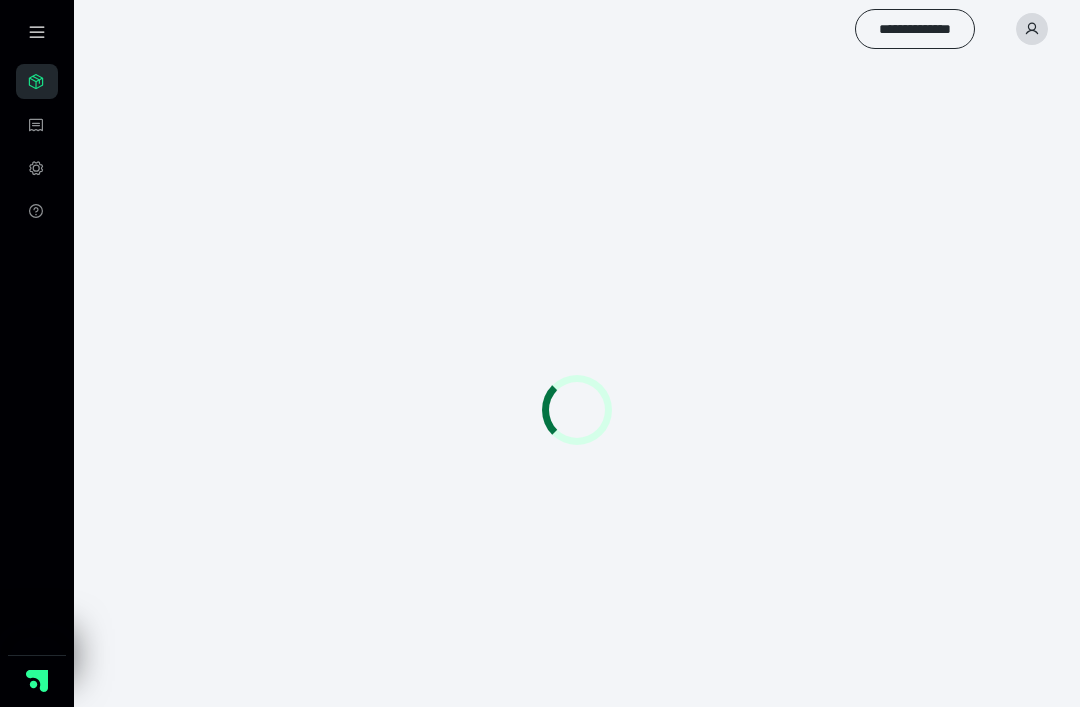 scroll, scrollTop: 0, scrollLeft: 0, axis: both 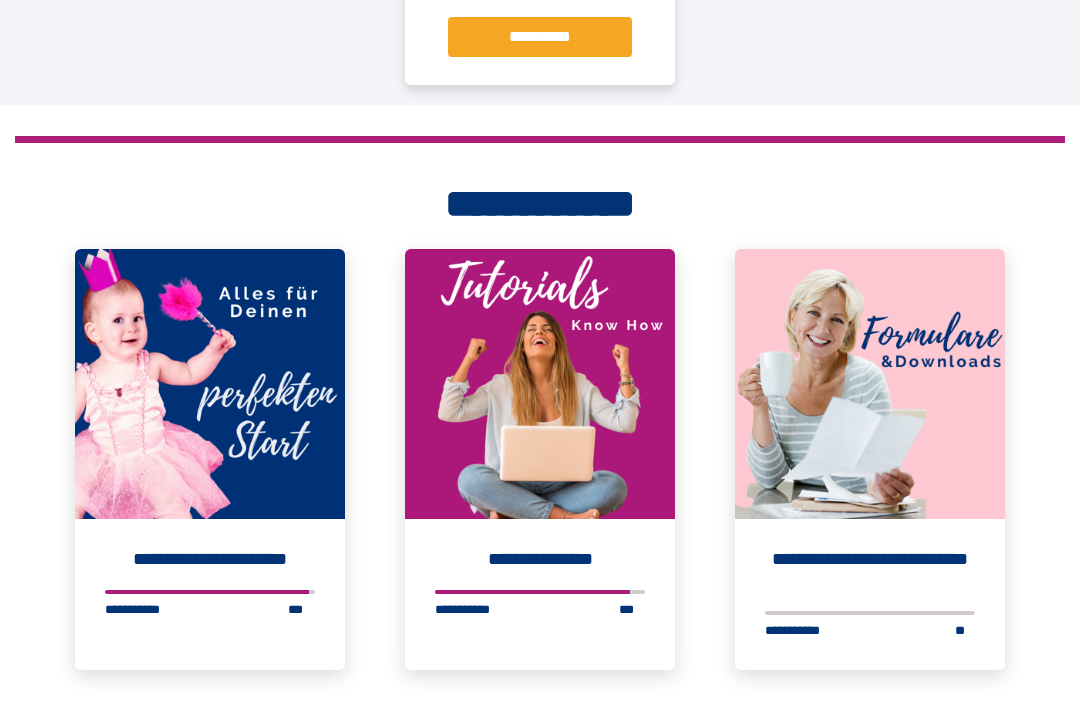click on "**********" at bounding box center [210, 595] 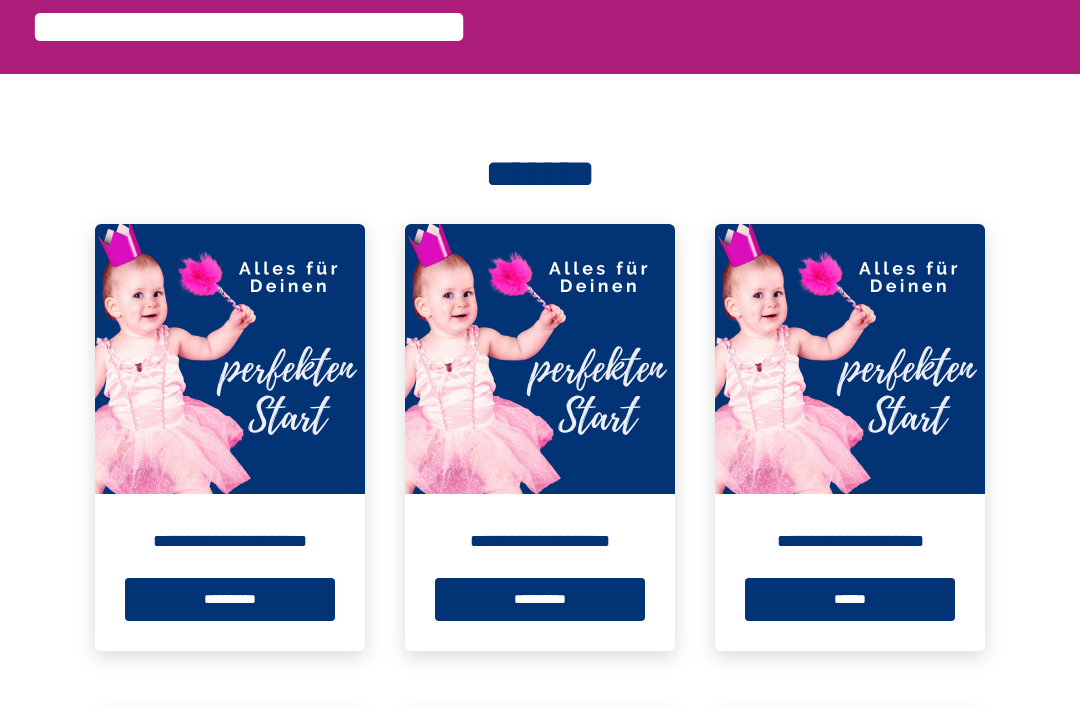 scroll, scrollTop: 0, scrollLeft: 0, axis: both 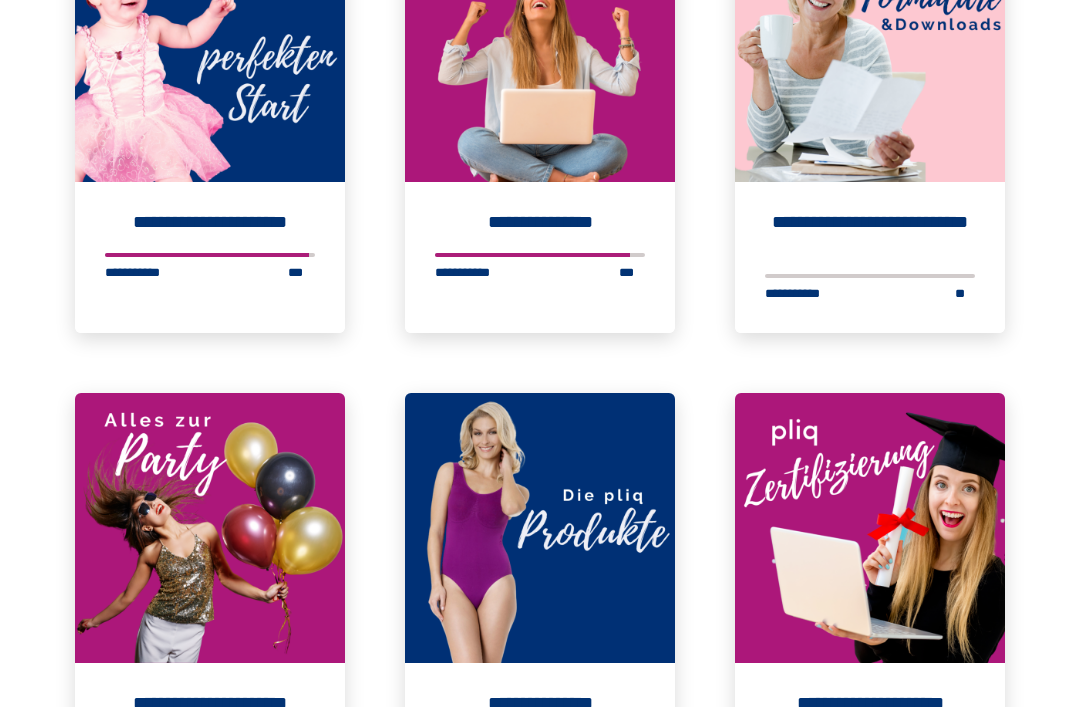 click on "**********" at bounding box center (870, 233) 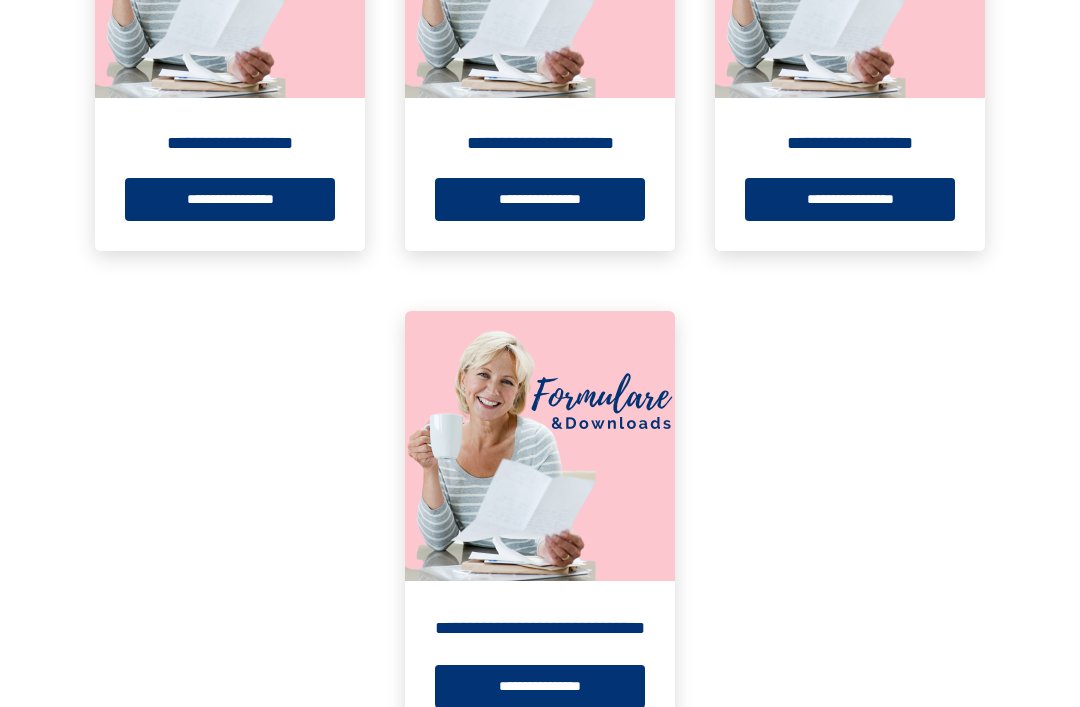 scroll, scrollTop: 602, scrollLeft: 0, axis: vertical 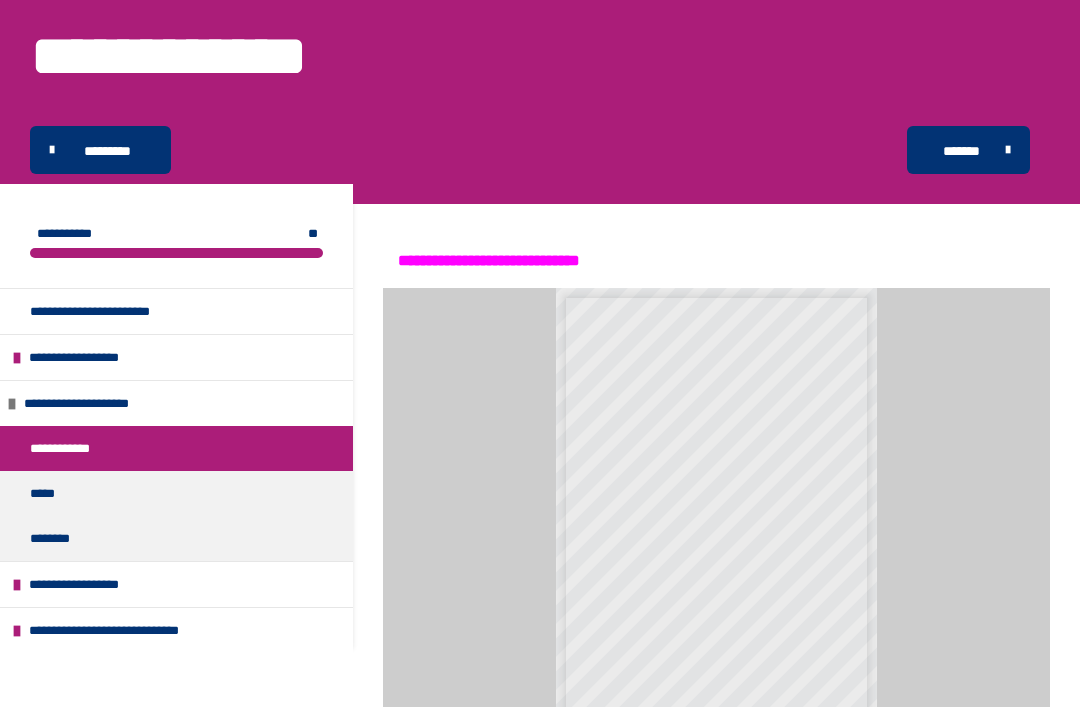 click on "**********" at bounding box center (88, 584) 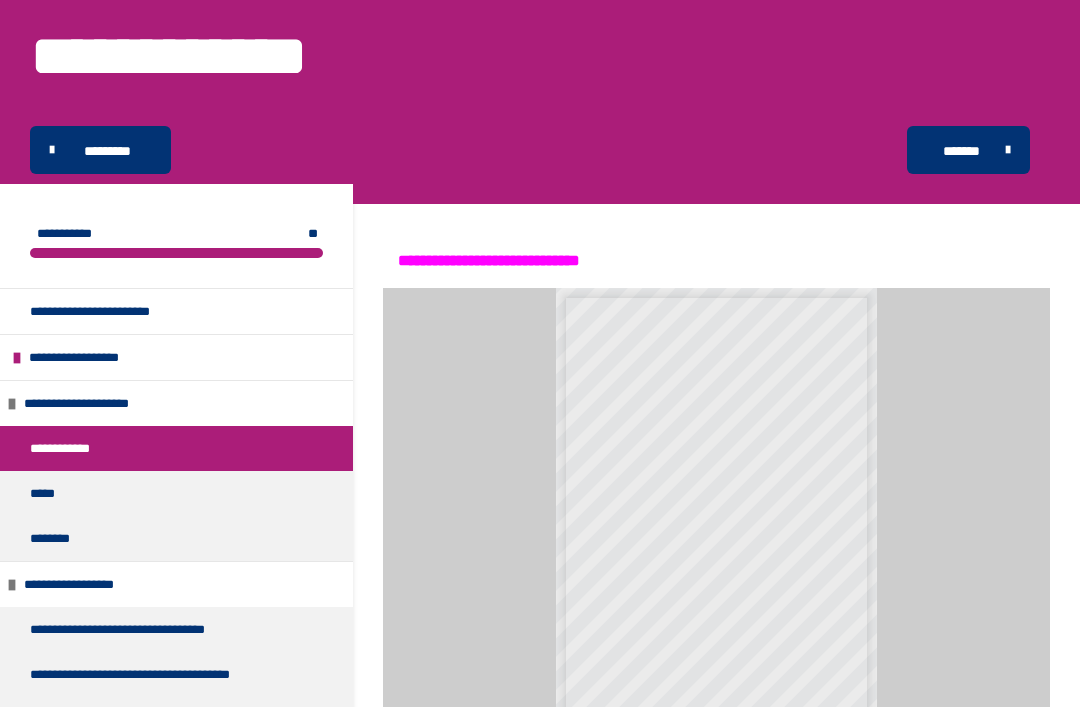 click on "**********" at bounding box center [95, 357] 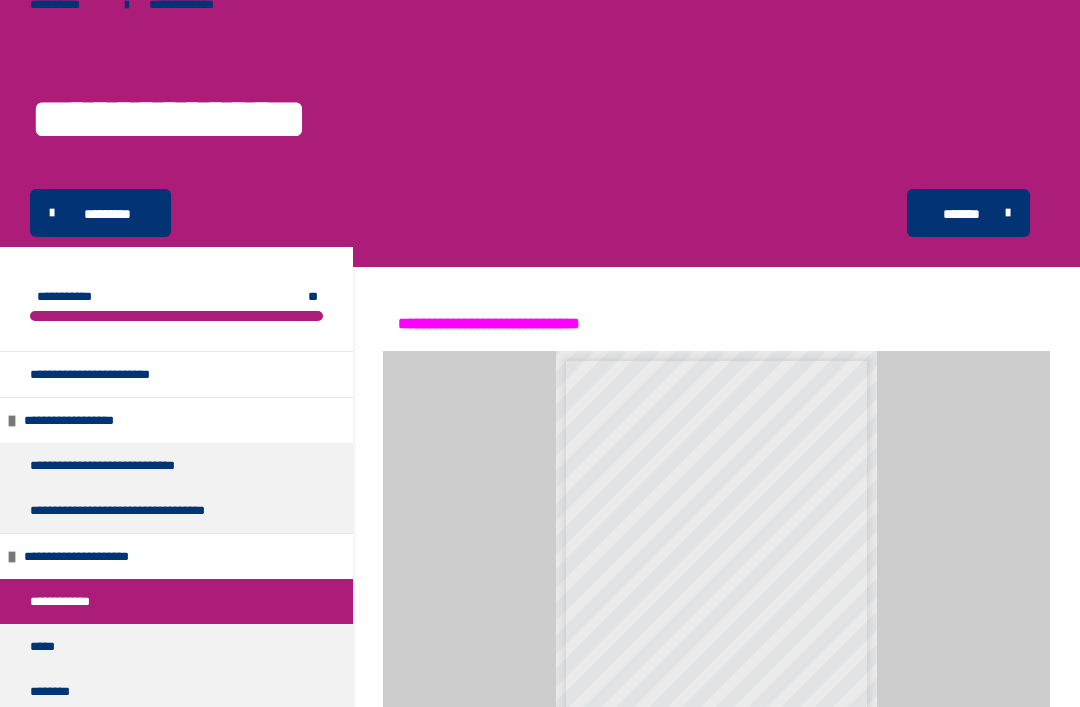 scroll, scrollTop: 0, scrollLeft: 0, axis: both 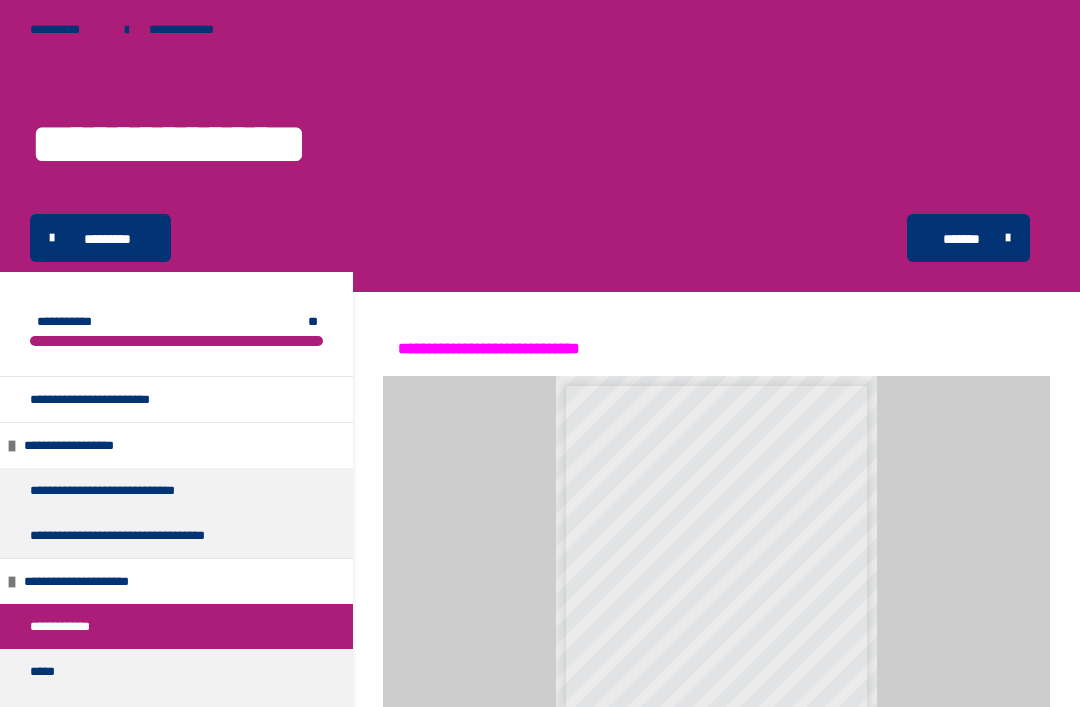 click on "**********" at bounding box center (194, 29) 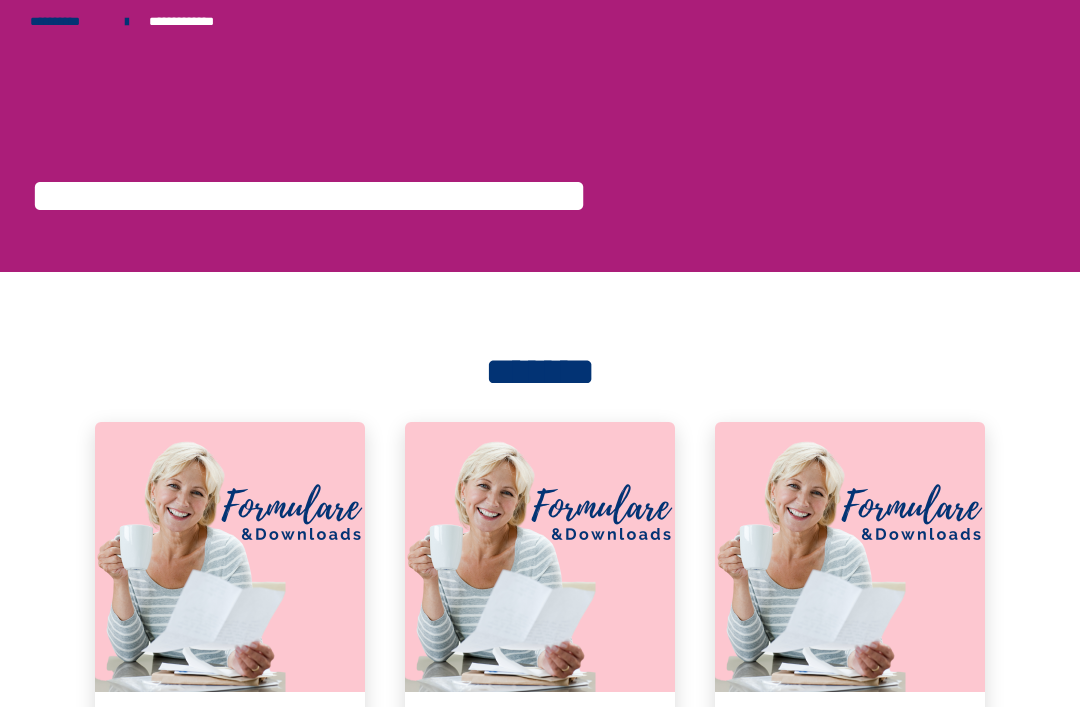 scroll, scrollTop: 0, scrollLeft: 0, axis: both 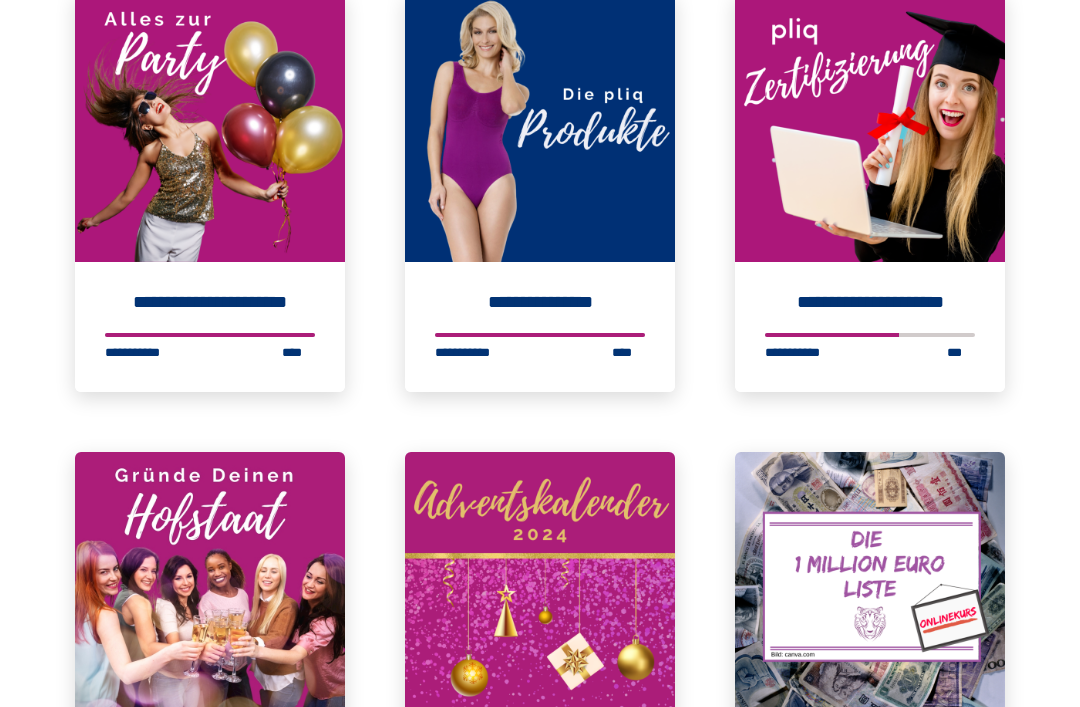 click on "**********" at bounding box center [540, 327] 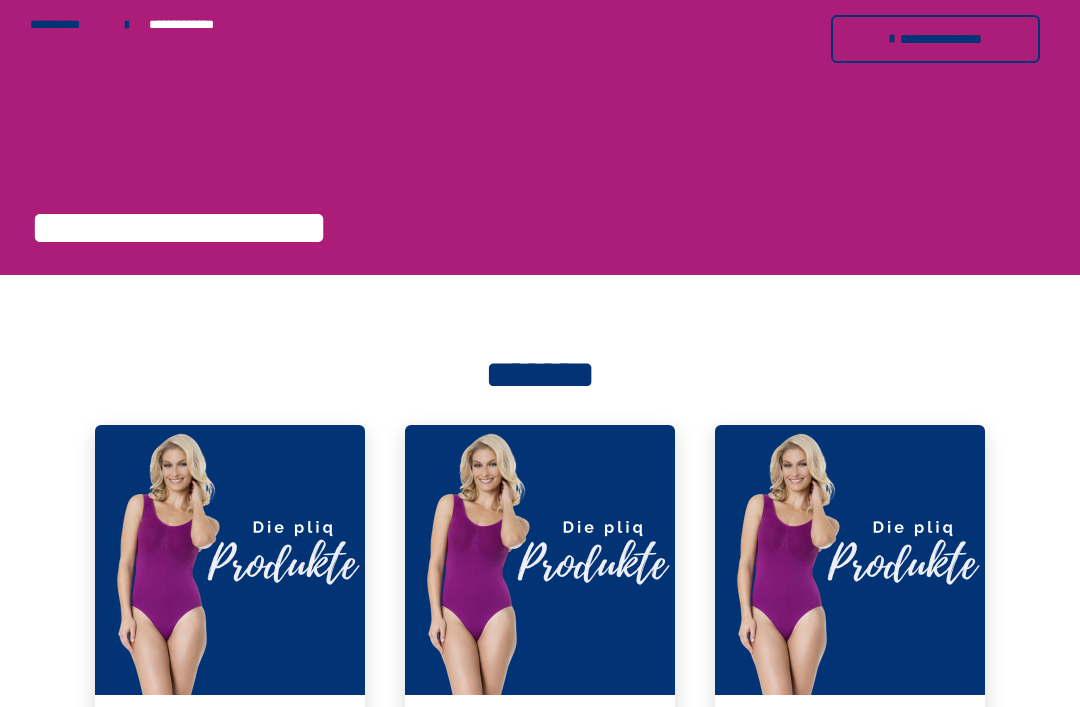 scroll, scrollTop: 0, scrollLeft: 0, axis: both 